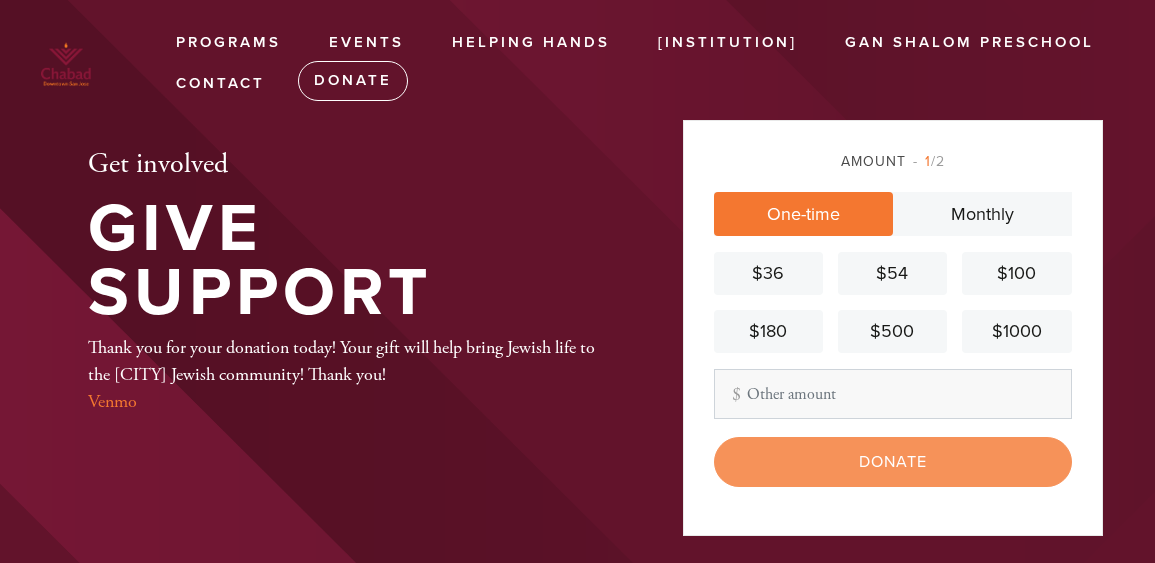 click on "Other Amount" at bounding box center [893, 394] 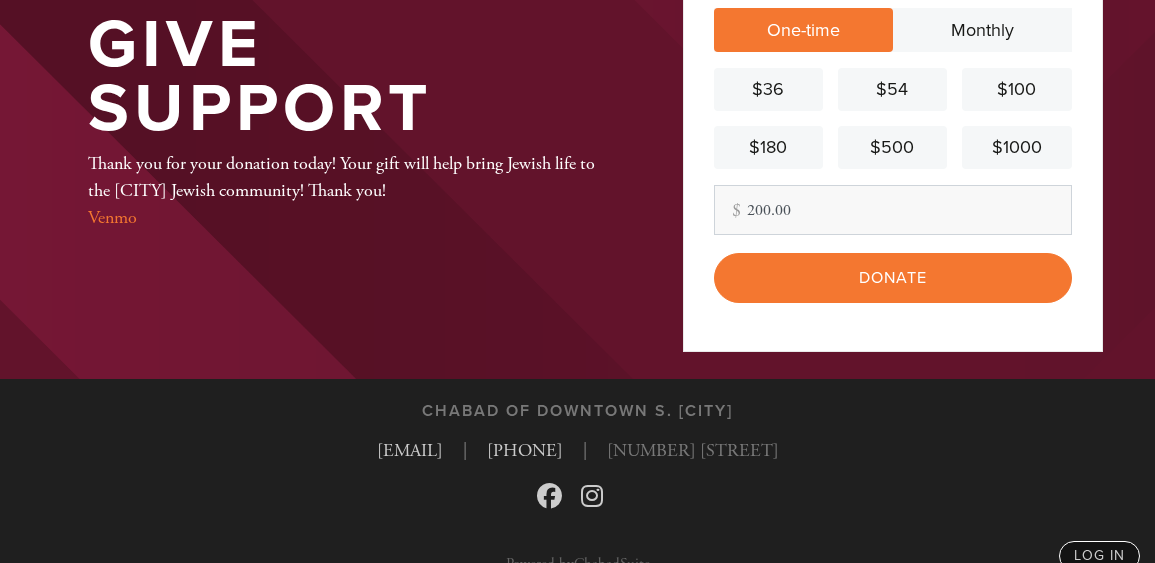 scroll, scrollTop: 187, scrollLeft: 0, axis: vertical 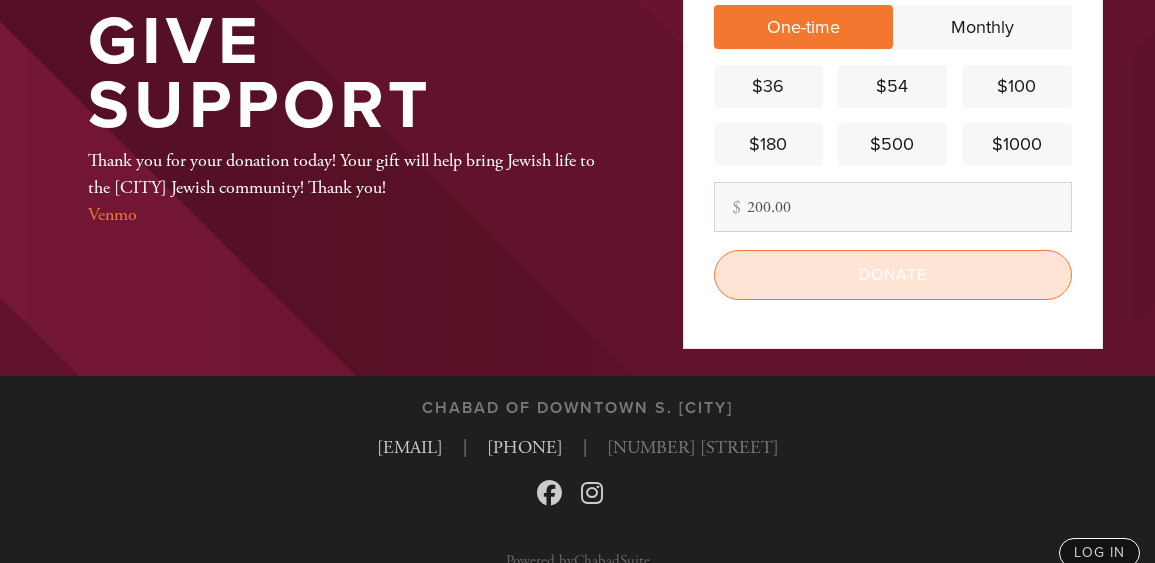 type on "200.00" 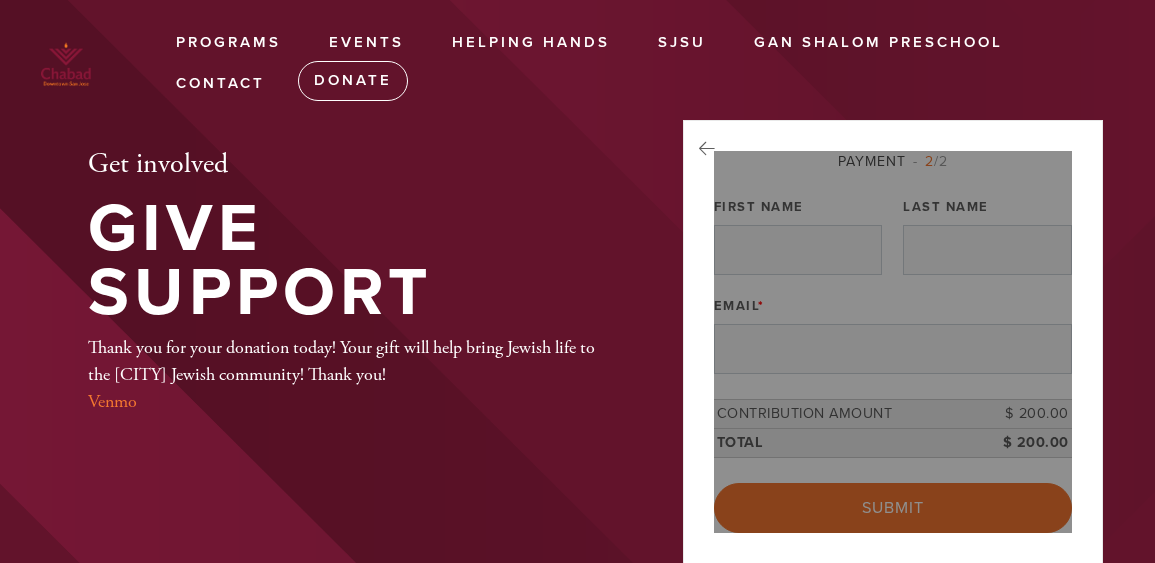 scroll, scrollTop: 0, scrollLeft: 0, axis: both 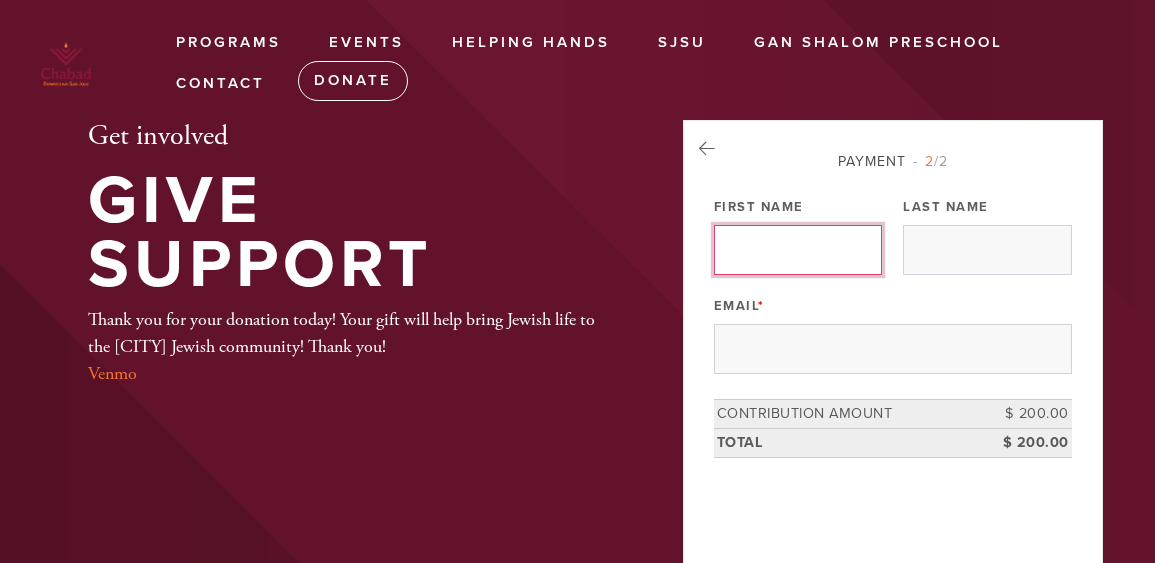 click on "First Name" at bounding box center (798, 250) 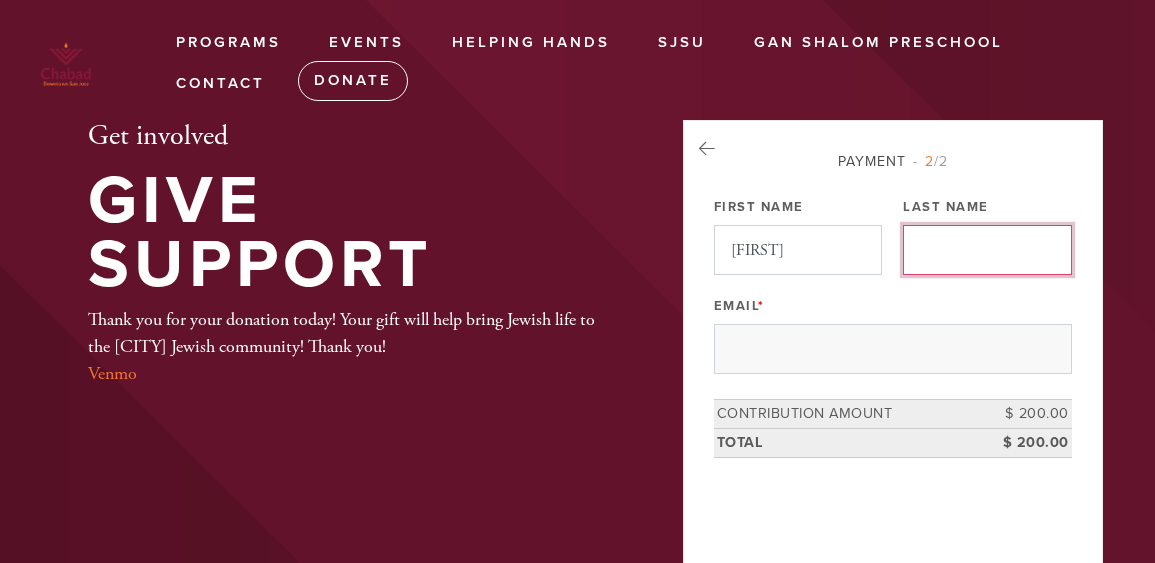 type on "[LAST]" 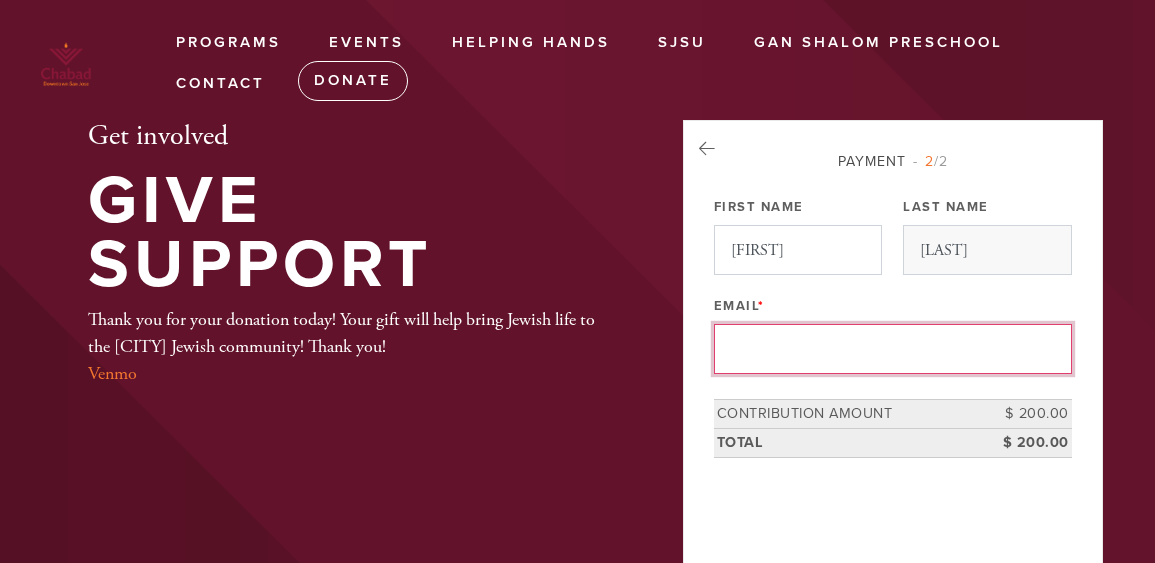 type on "[EMAIL]" 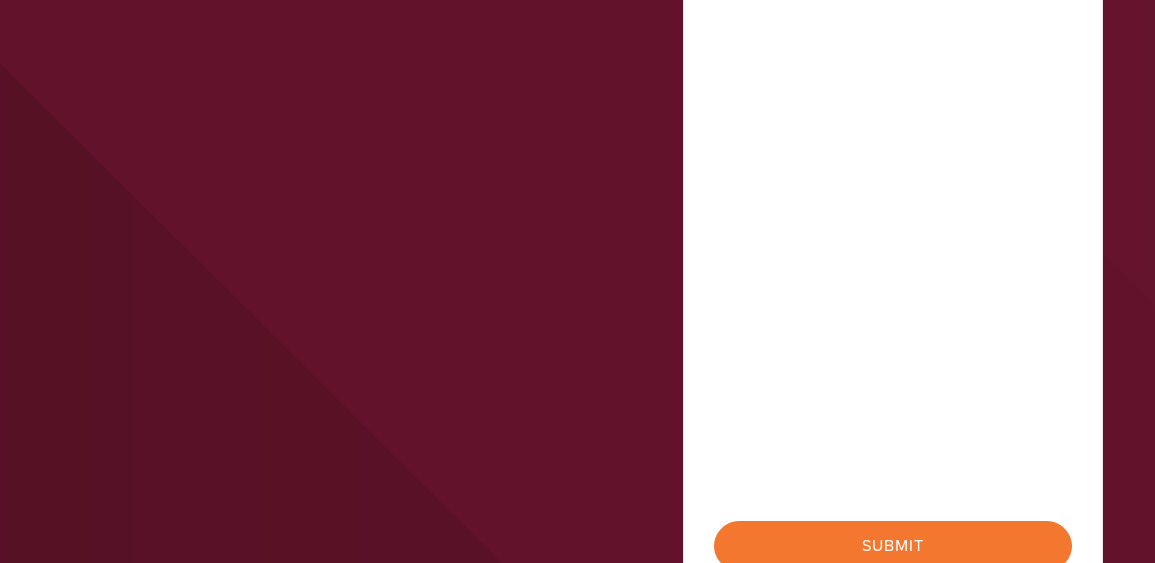 scroll, scrollTop: 577, scrollLeft: 0, axis: vertical 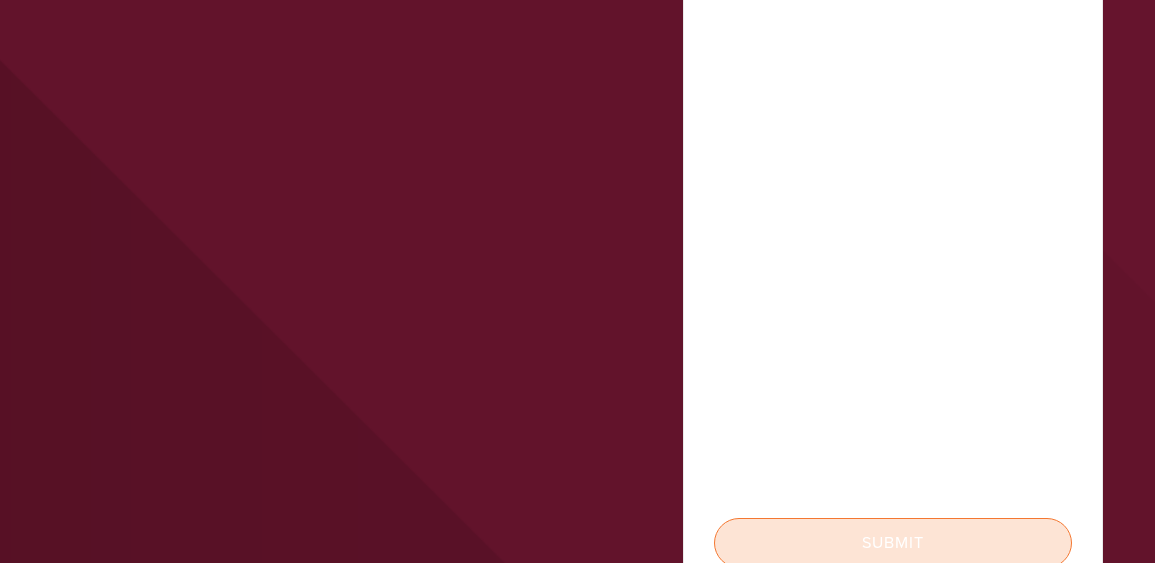 click on "Submit" at bounding box center [893, 543] 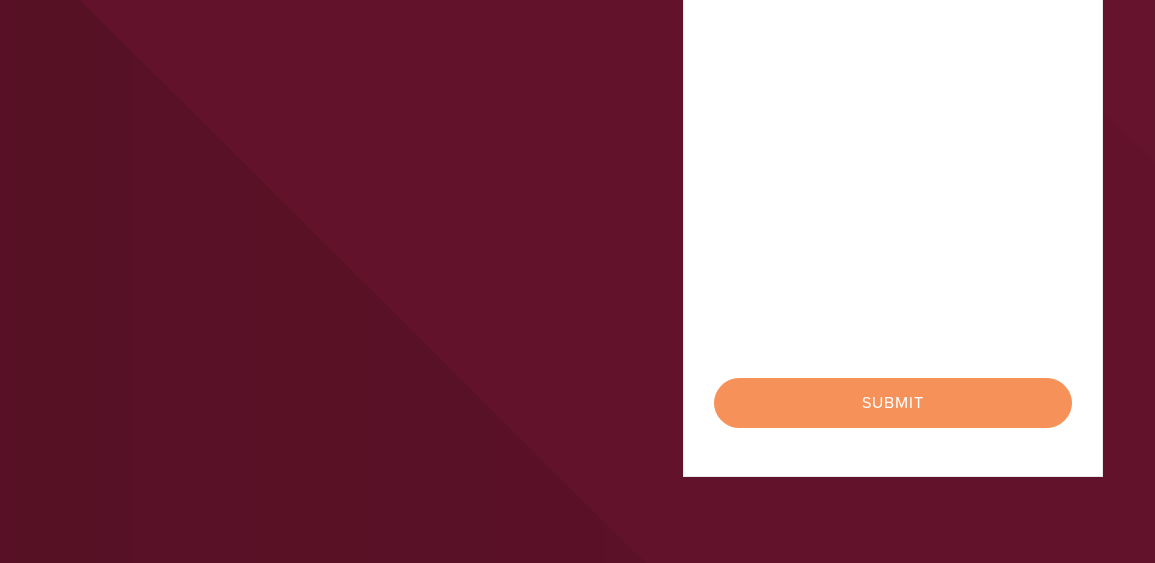 scroll, scrollTop: 741, scrollLeft: 0, axis: vertical 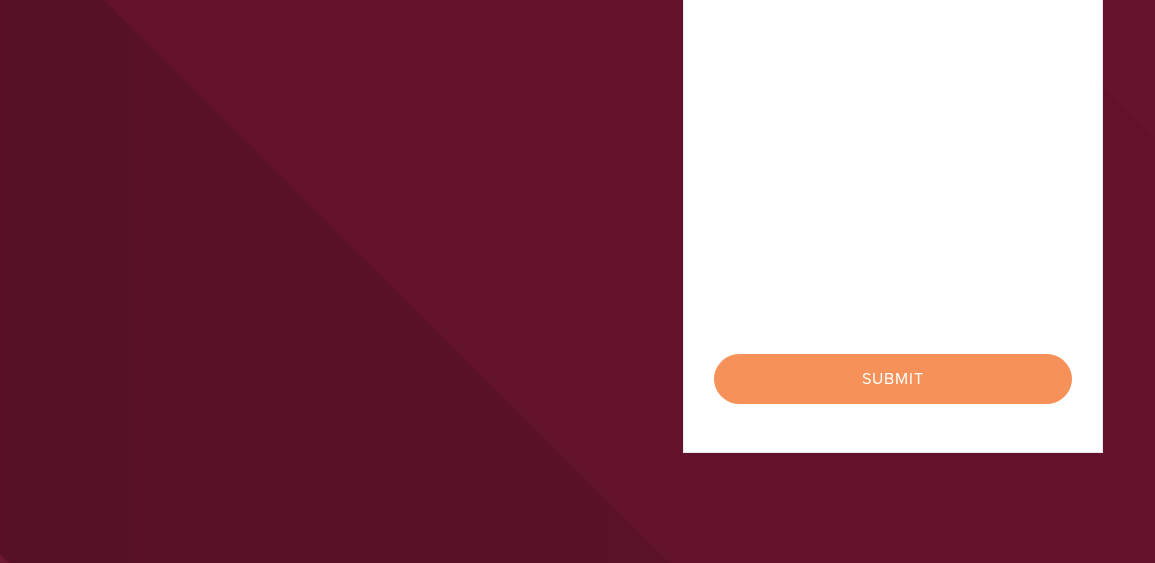 click on "< Previous Page Submit" at bounding box center (893, 379) 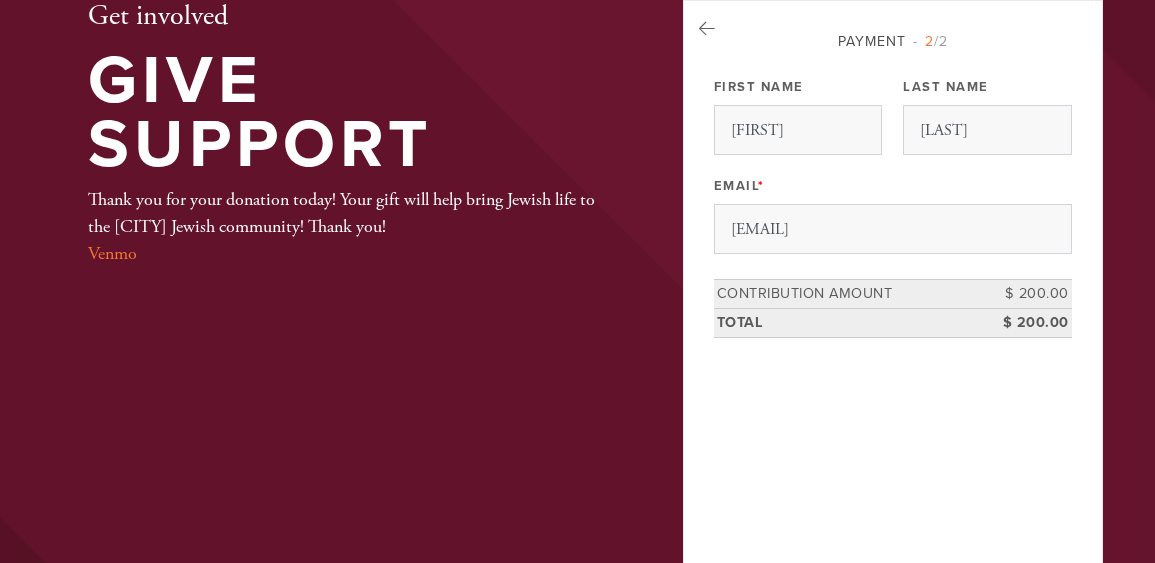 scroll, scrollTop: 122, scrollLeft: 0, axis: vertical 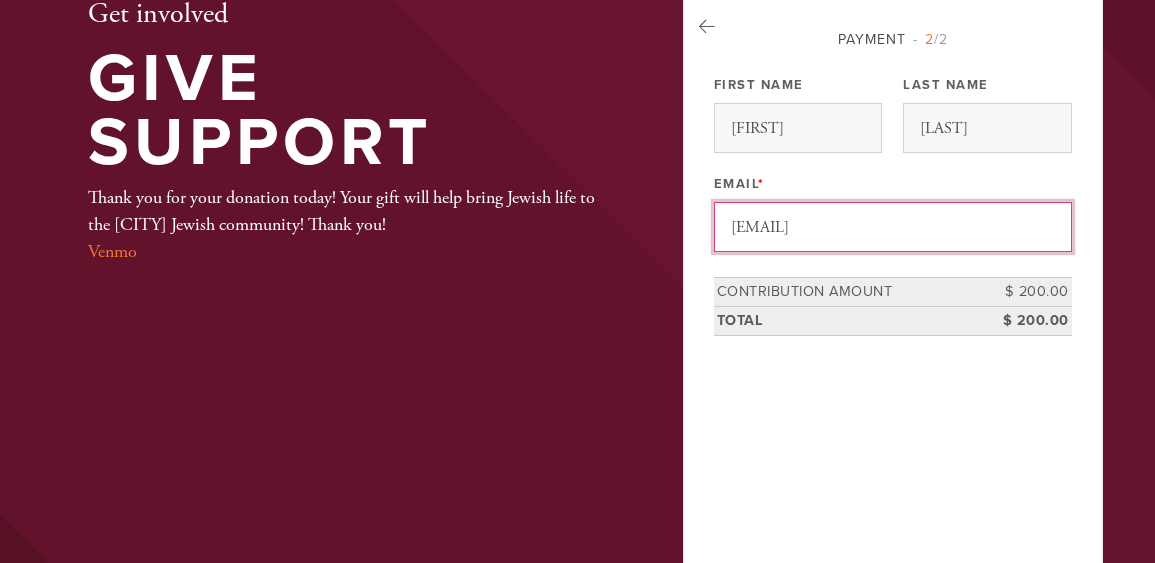 click on "[EMAIL]" at bounding box center (893, 227) 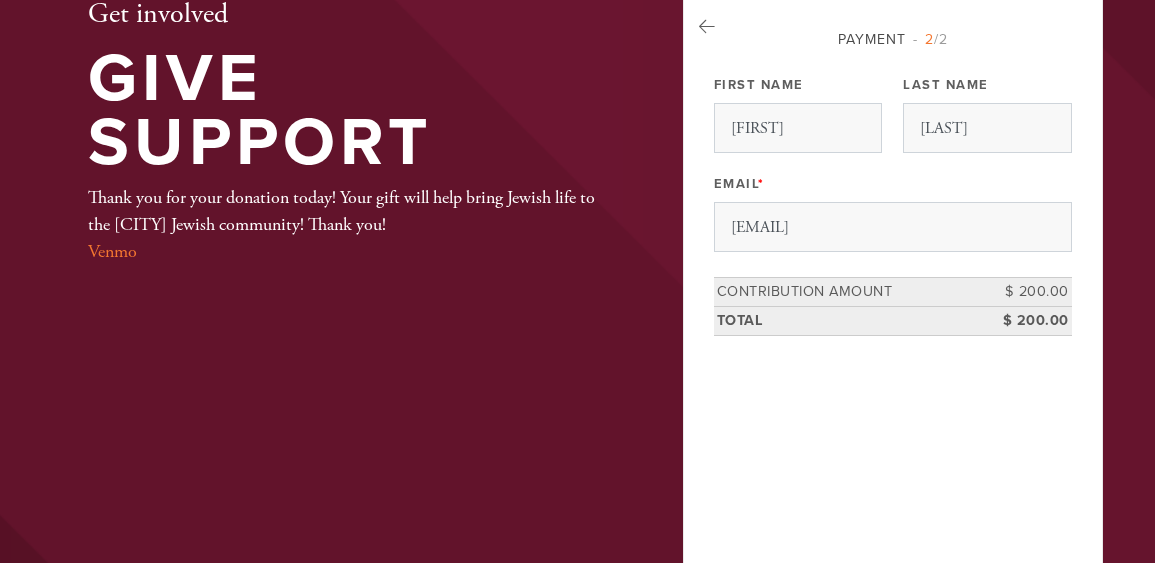 click on "Get involved
Give Support
Thank you for your donation today!
Your gift will help bring Jewish life to the [CITY] Jewish community!
Thank you!
Venmo
Payment 2 /2
Payment Processor
Pay Later
PayPal
Stripe
First Name
[FIRST]
Last Name
[LAST]
Email  *
[EMAIL]
Number of Installments
1
Donate Page
Contribution Amount $ 200.00
Total $ 200.00" at bounding box center [578, 550] 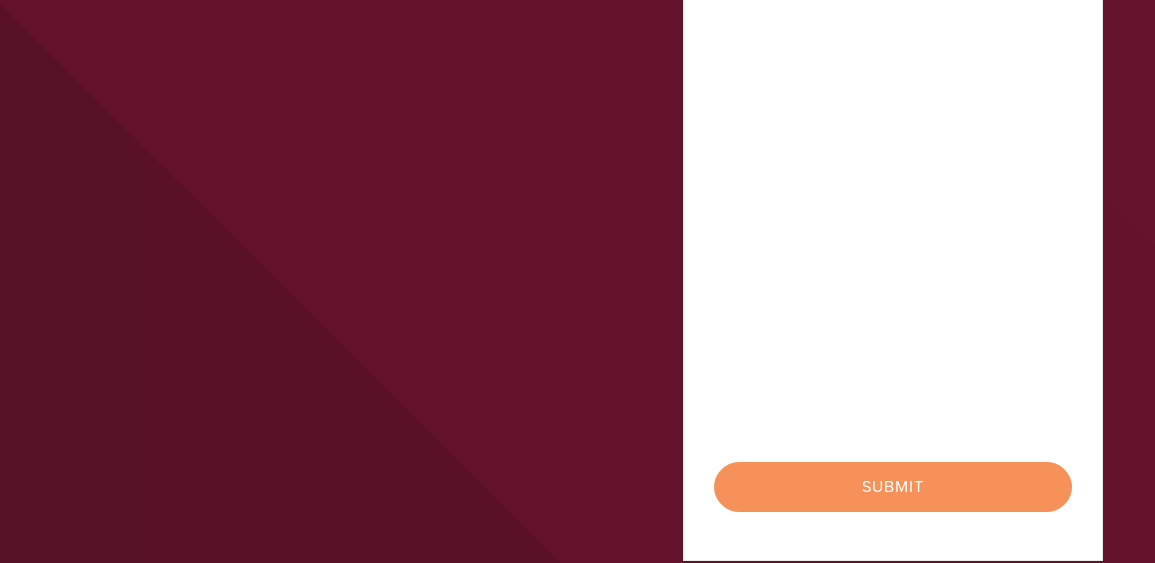 scroll, scrollTop: 764, scrollLeft: 0, axis: vertical 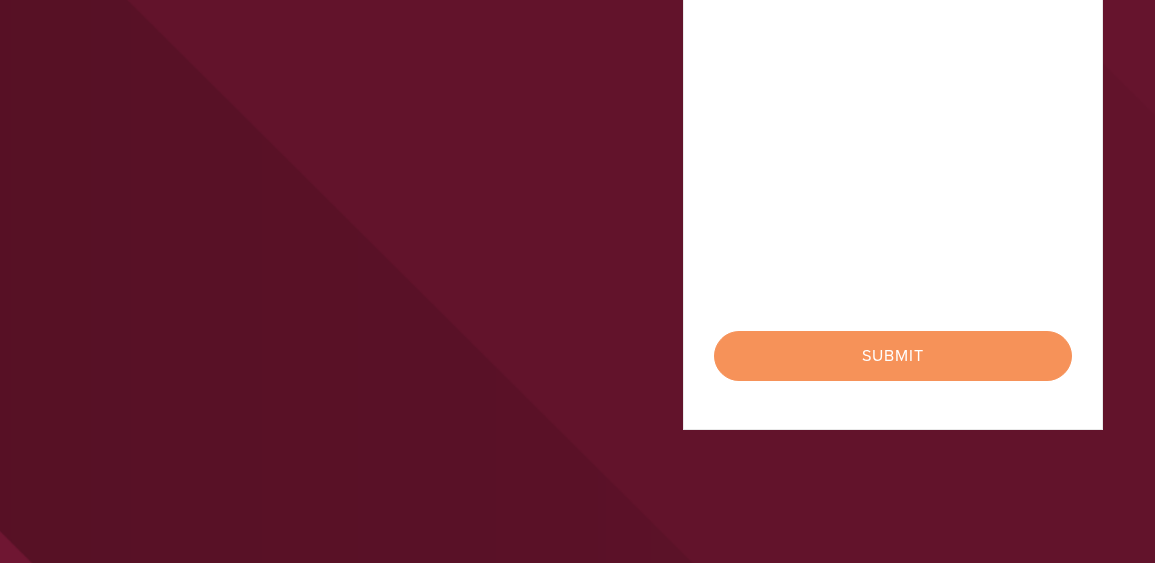 click on "< Previous Page Submit" at bounding box center [893, 356] 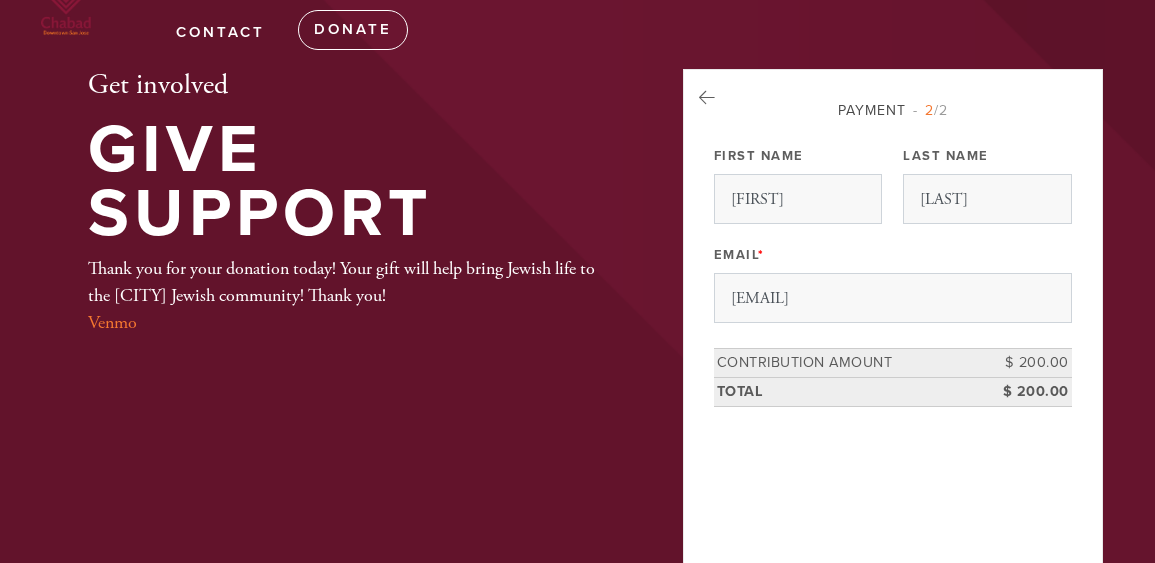scroll, scrollTop: 0, scrollLeft: 0, axis: both 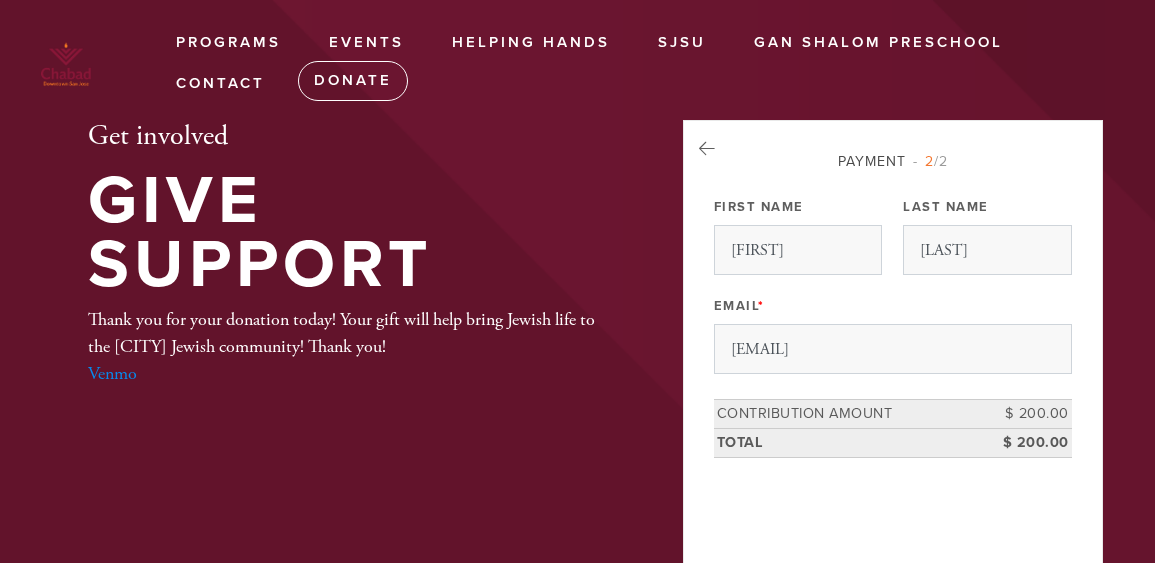 click on "Venmo" at bounding box center (112, 373) 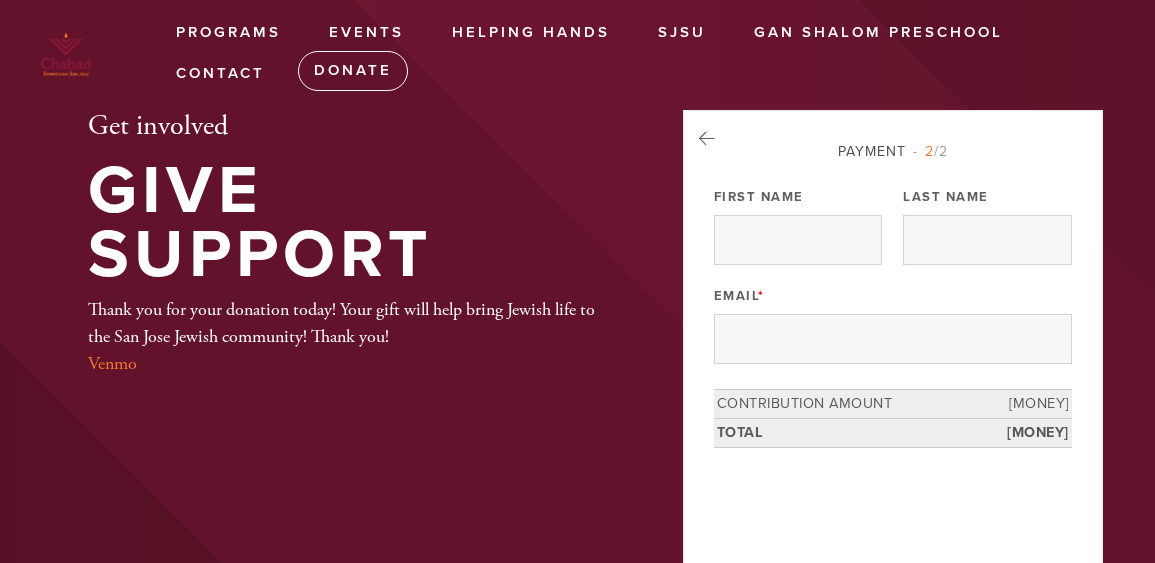 scroll, scrollTop: 0, scrollLeft: 0, axis: both 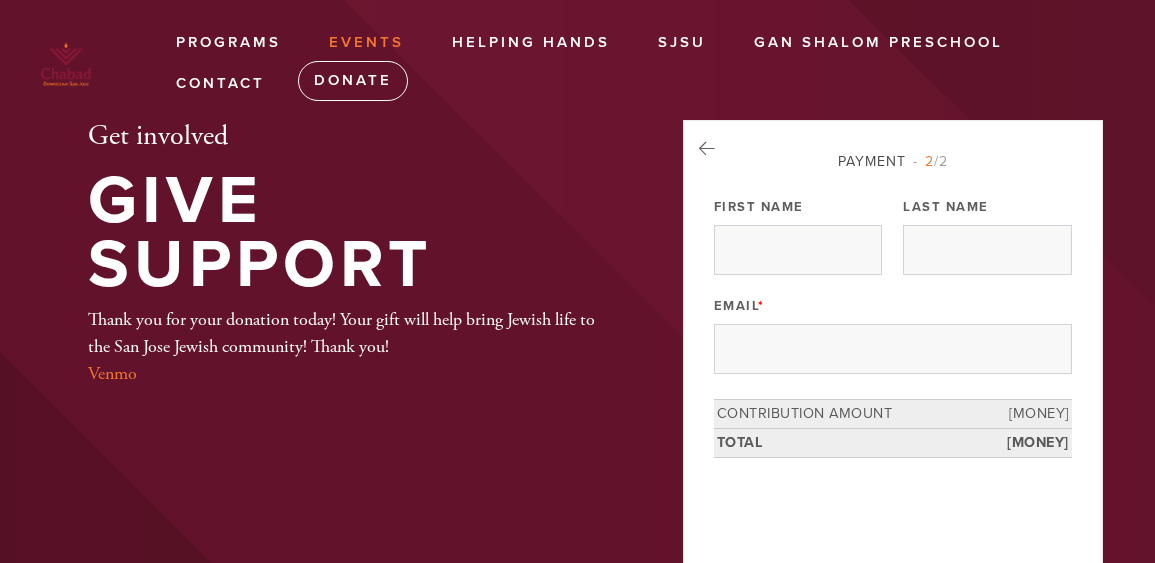 click on "Events" at bounding box center [366, 43] 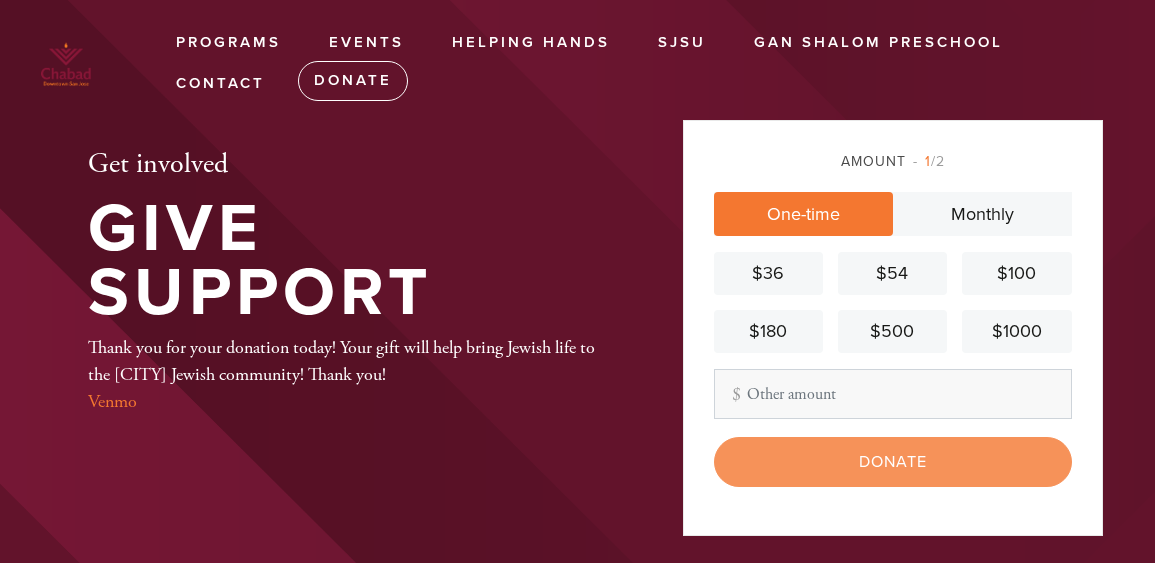 click on "Other Amount" at bounding box center (893, 394) 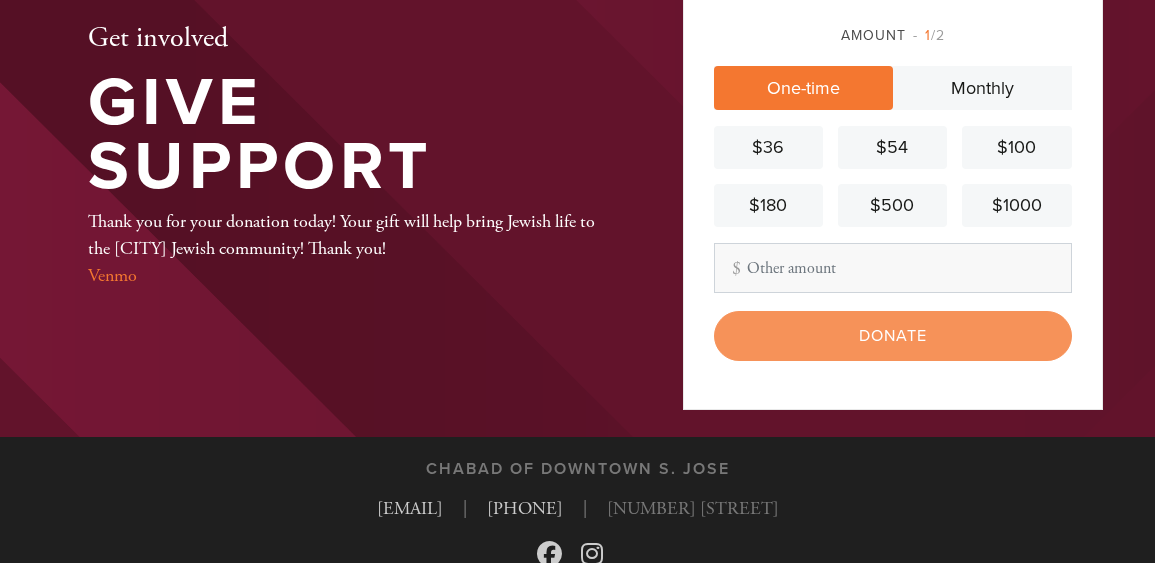 type on "200" 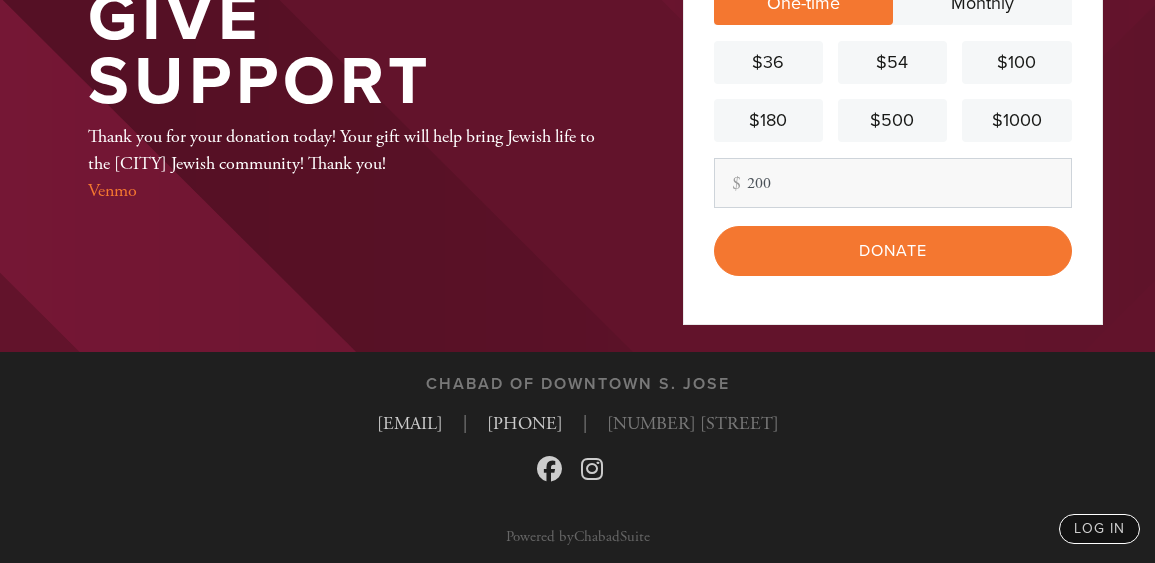 scroll, scrollTop: 215, scrollLeft: 0, axis: vertical 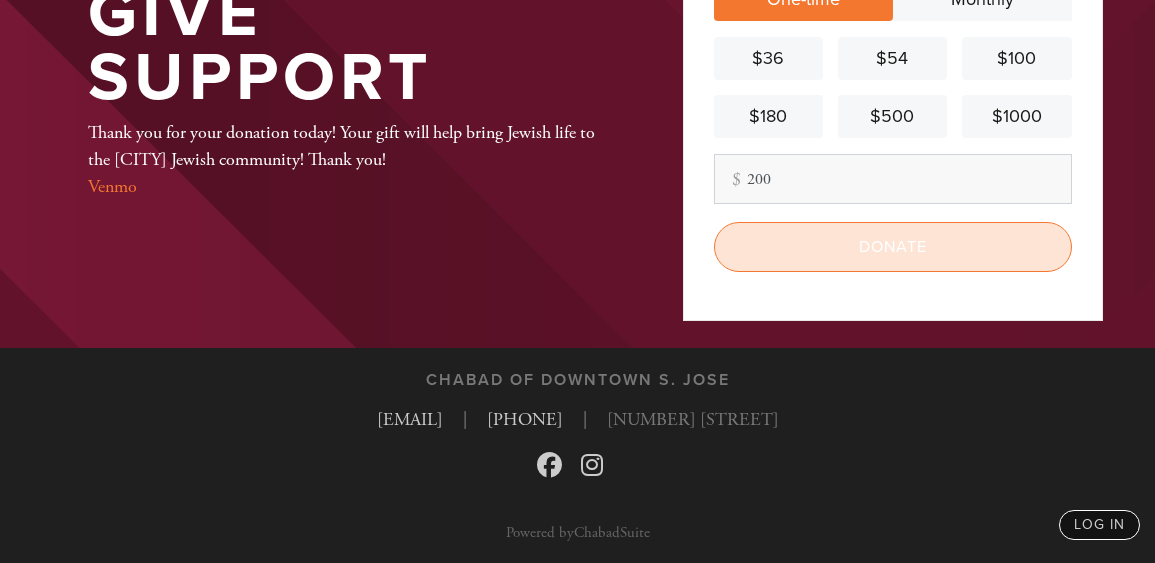 click on "Donate" at bounding box center [893, 247] 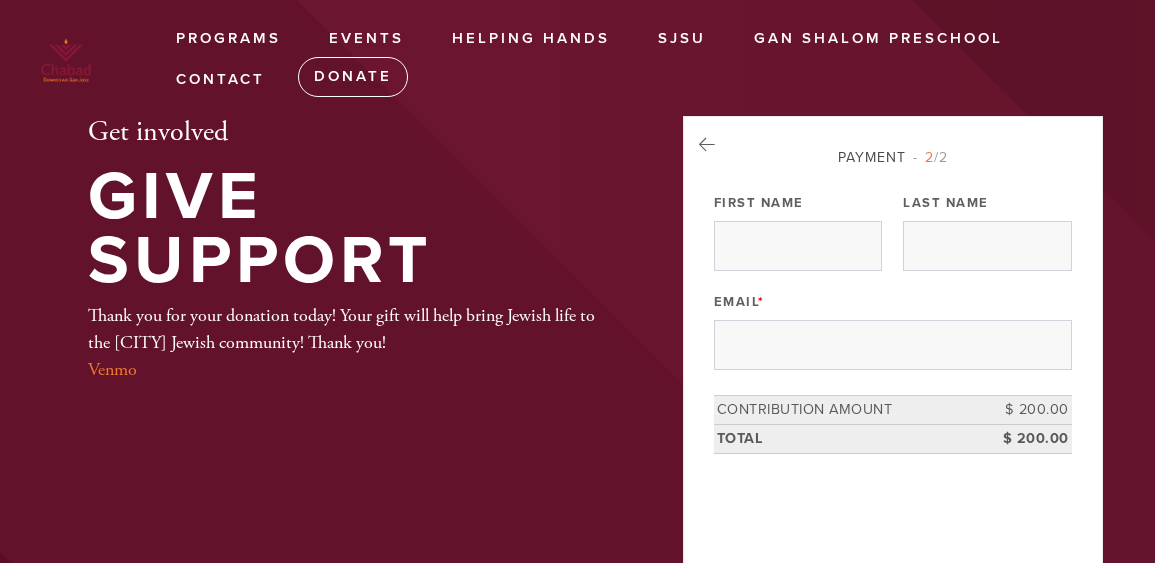 scroll, scrollTop: 0, scrollLeft: 0, axis: both 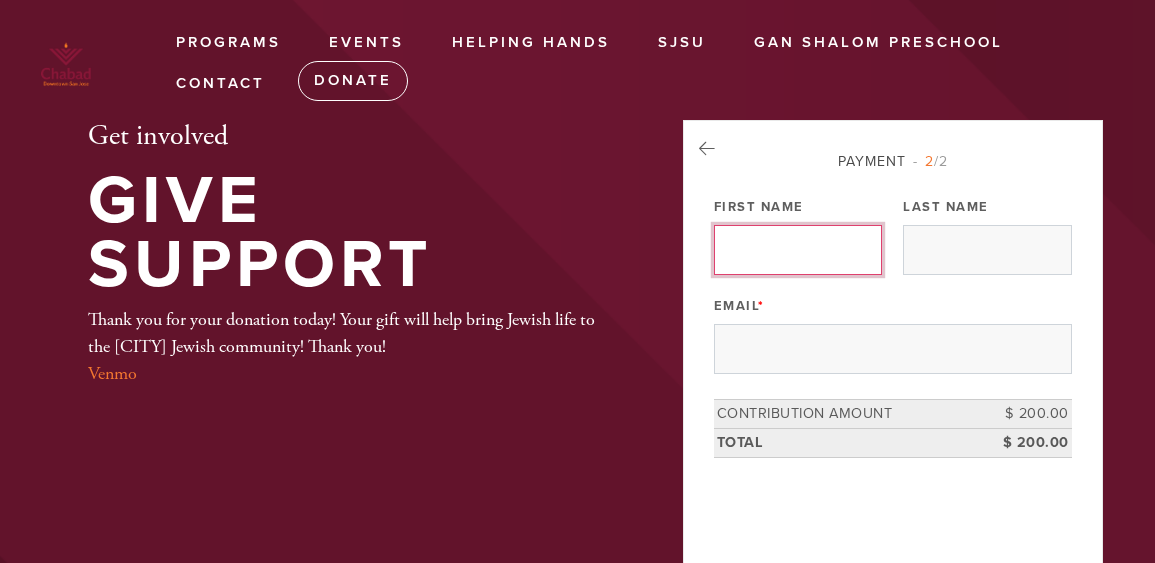 click on "First Name" at bounding box center (798, 250) 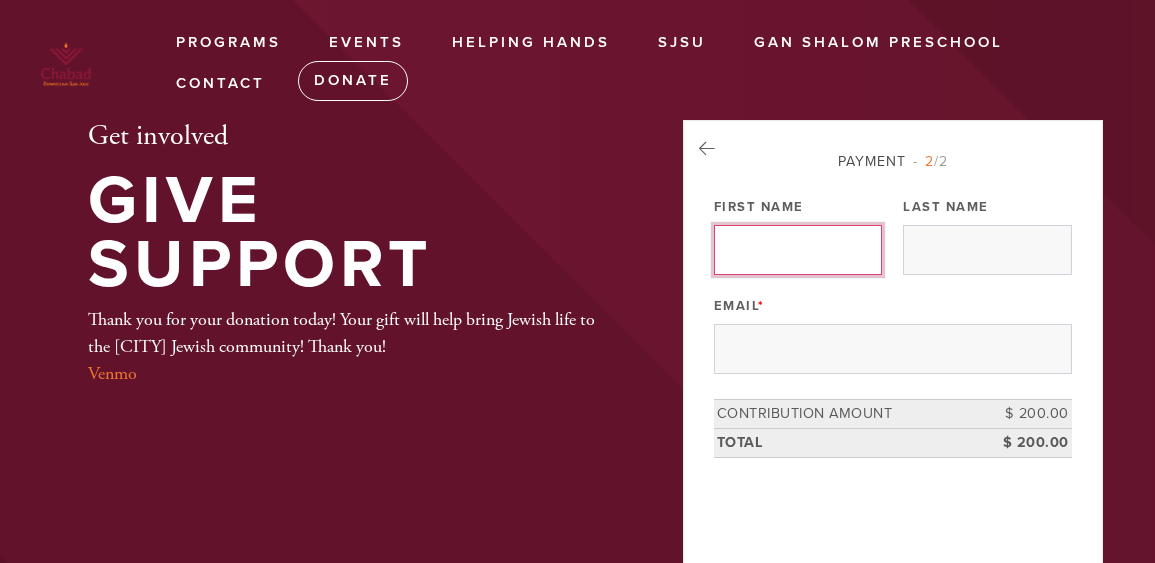 type on "[NAME]" 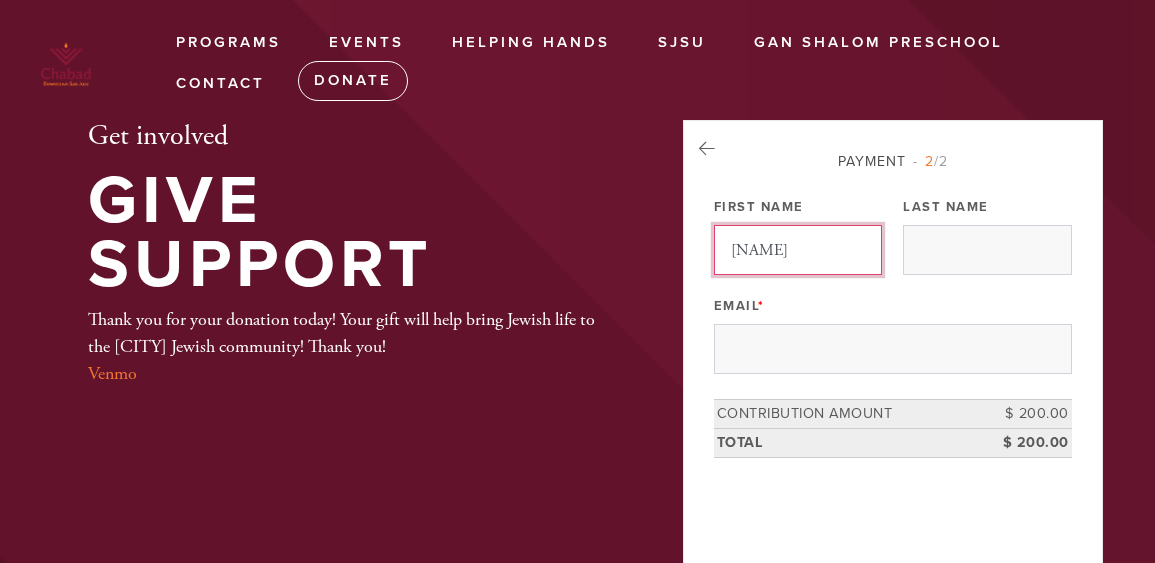 type on "[LAST]" 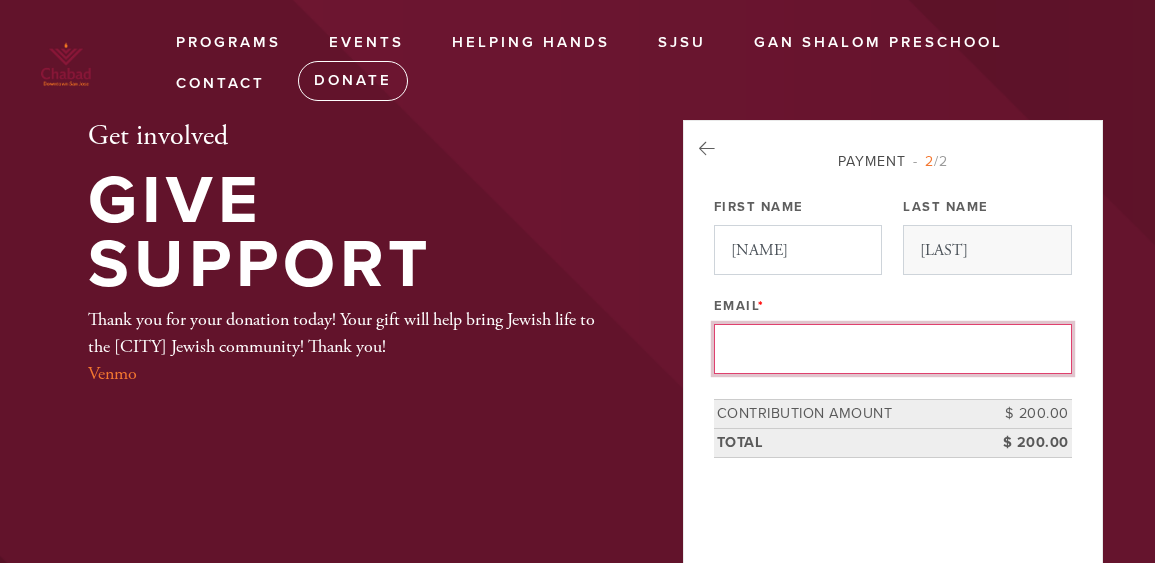type on "[EMAIL]" 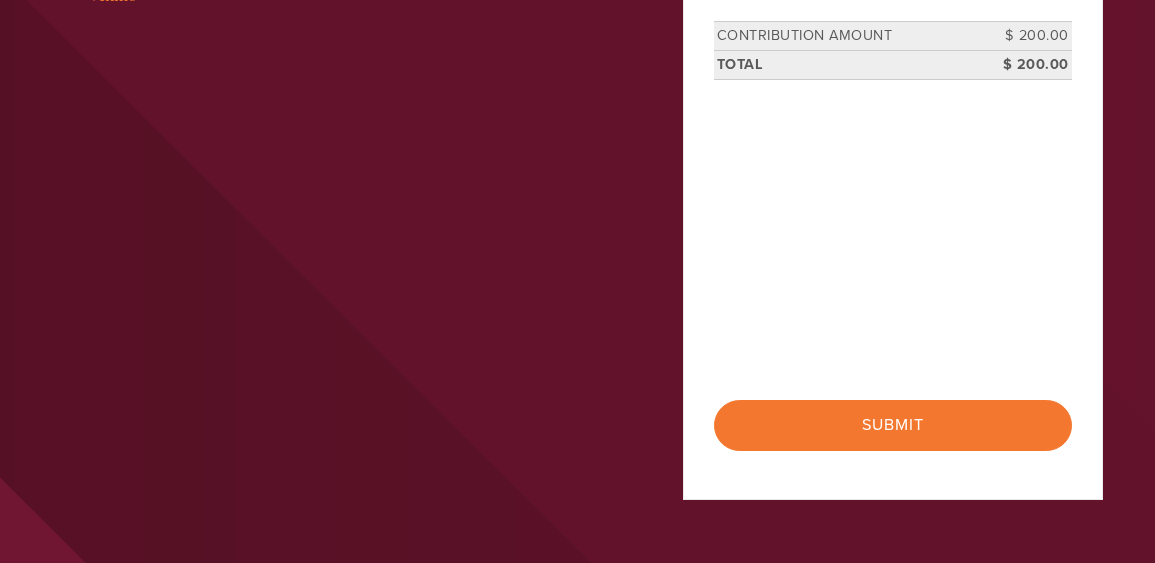 scroll, scrollTop: 380, scrollLeft: 0, axis: vertical 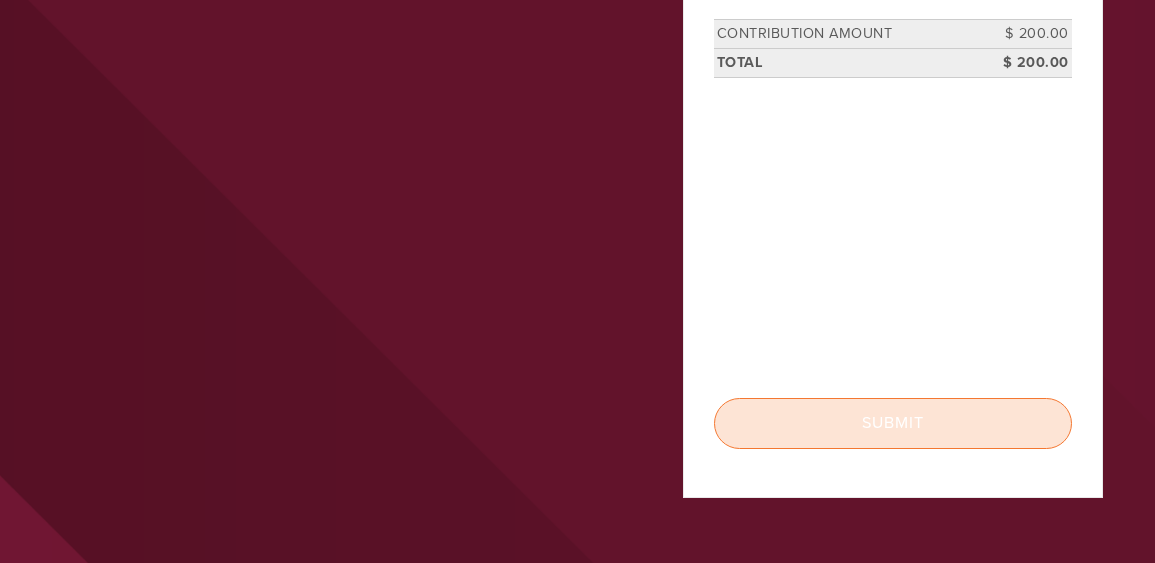 click on "Submit" at bounding box center (893, 423) 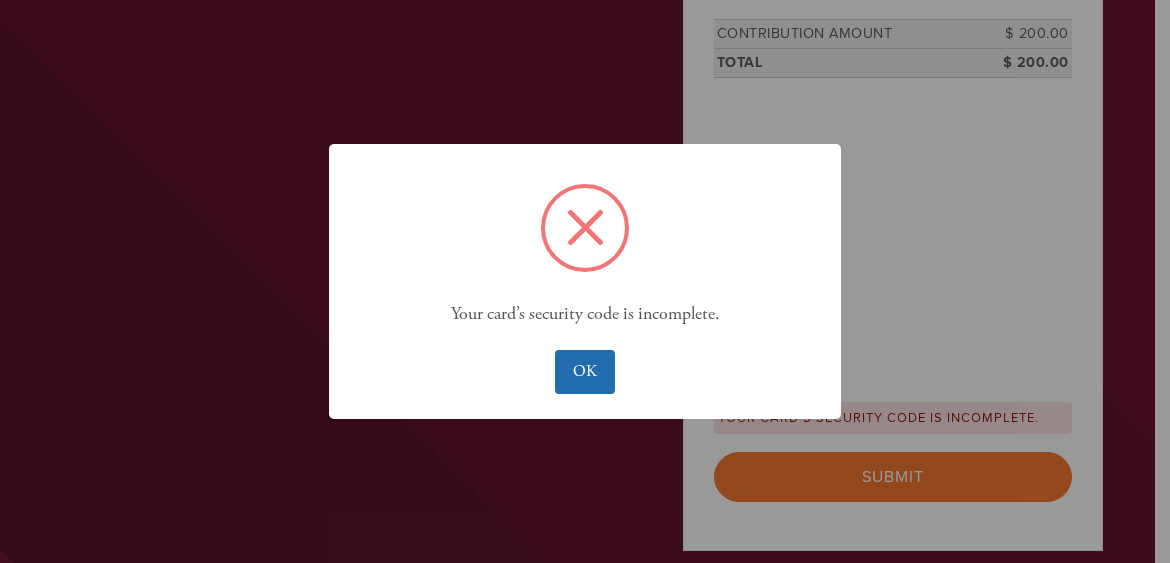 click on "OK" at bounding box center [584, 372] 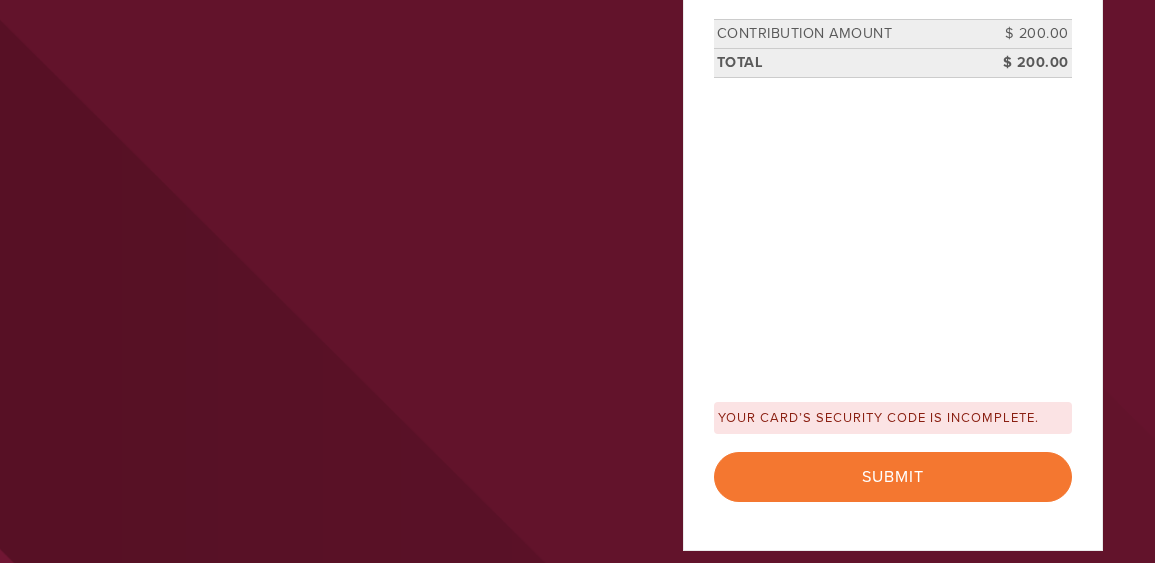 scroll, scrollTop: 307, scrollLeft: 0, axis: vertical 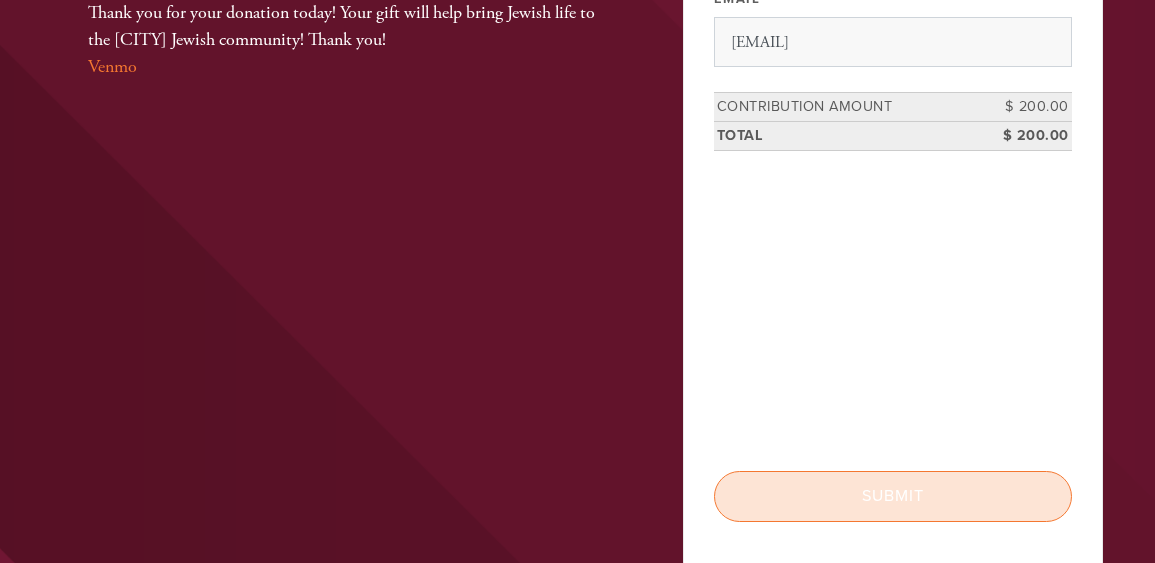 click on "Submit" at bounding box center (893, 496) 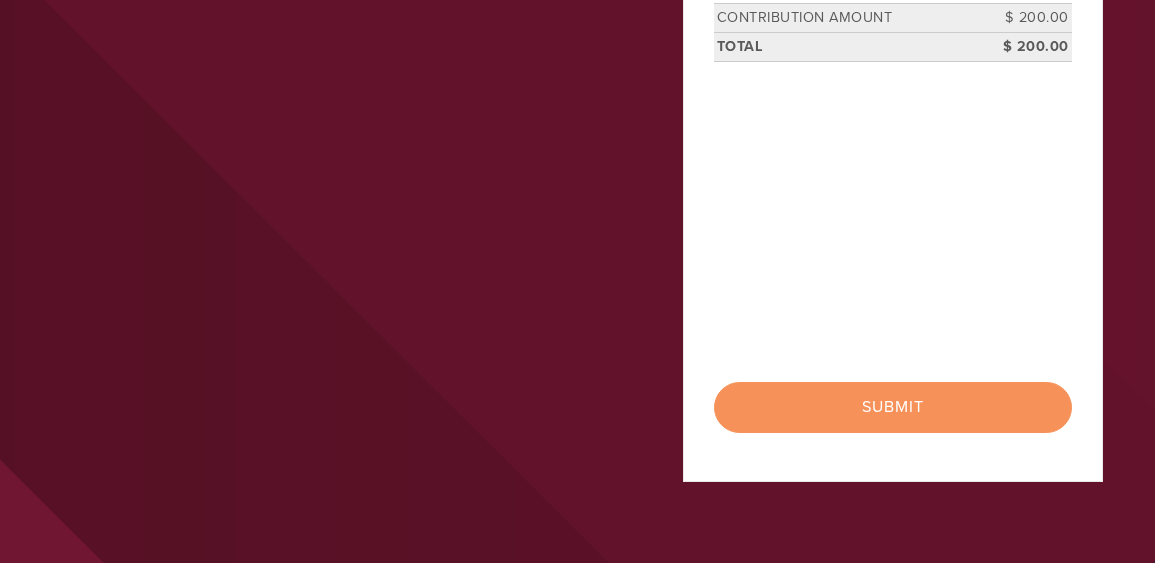 scroll, scrollTop: 397, scrollLeft: 0, axis: vertical 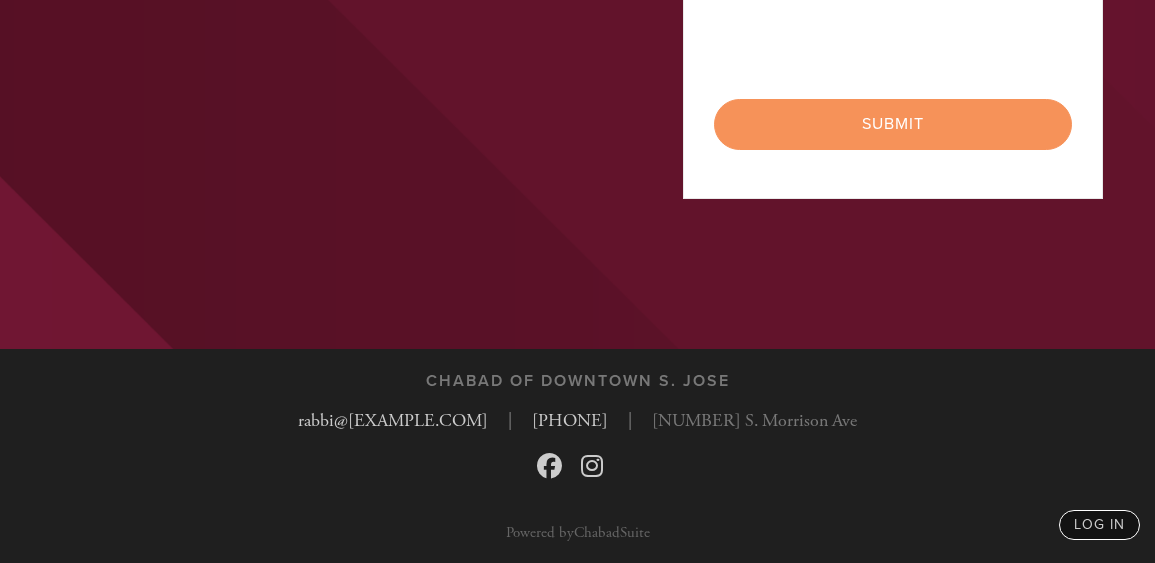 click on "< Previous Page Submit" at bounding box center (893, 124) 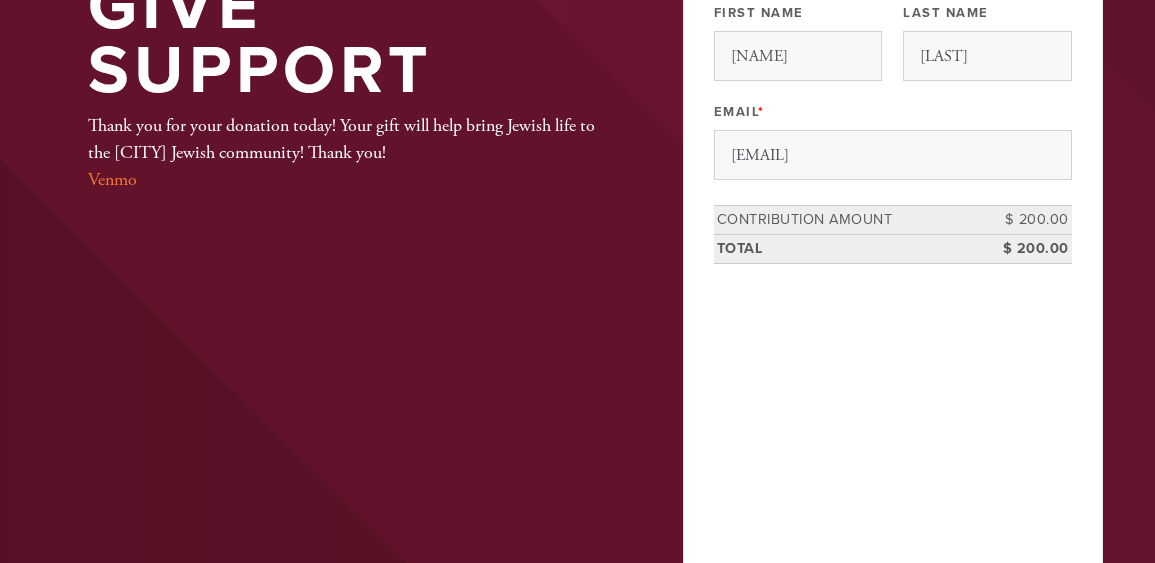 scroll, scrollTop: 0, scrollLeft: 0, axis: both 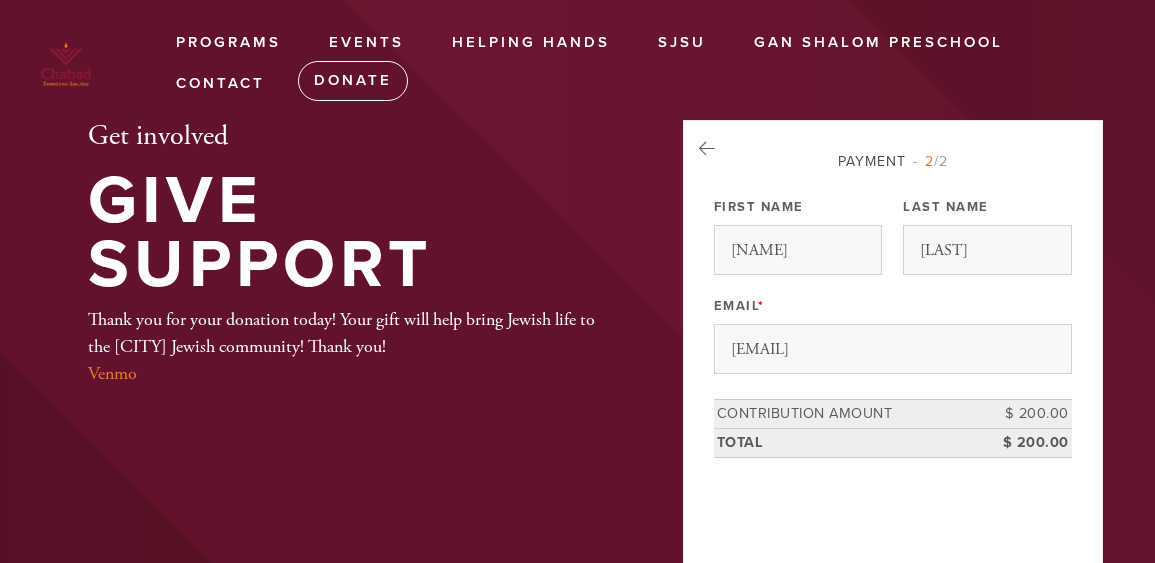 click on "Get involved
Give Support
Thank you for your donation today!
Your gift will help bring Jewish life to the [CITY] Jewish community!
Thank you!
Venmo" at bounding box center (353, 253) 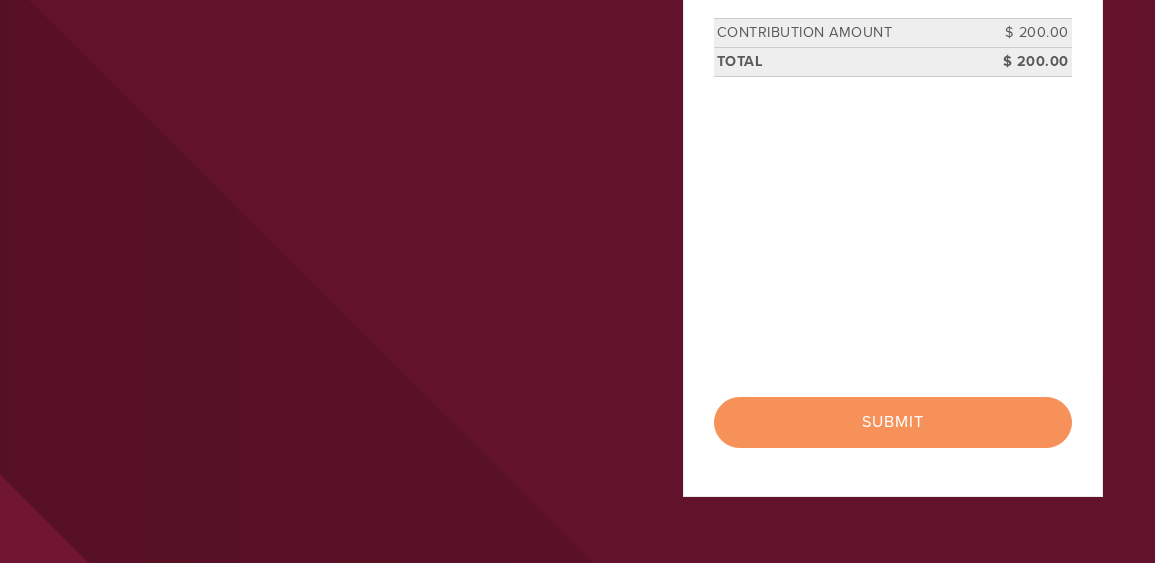 scroll, scrollTop: 382, scrollLeft: 0, axis: vertical 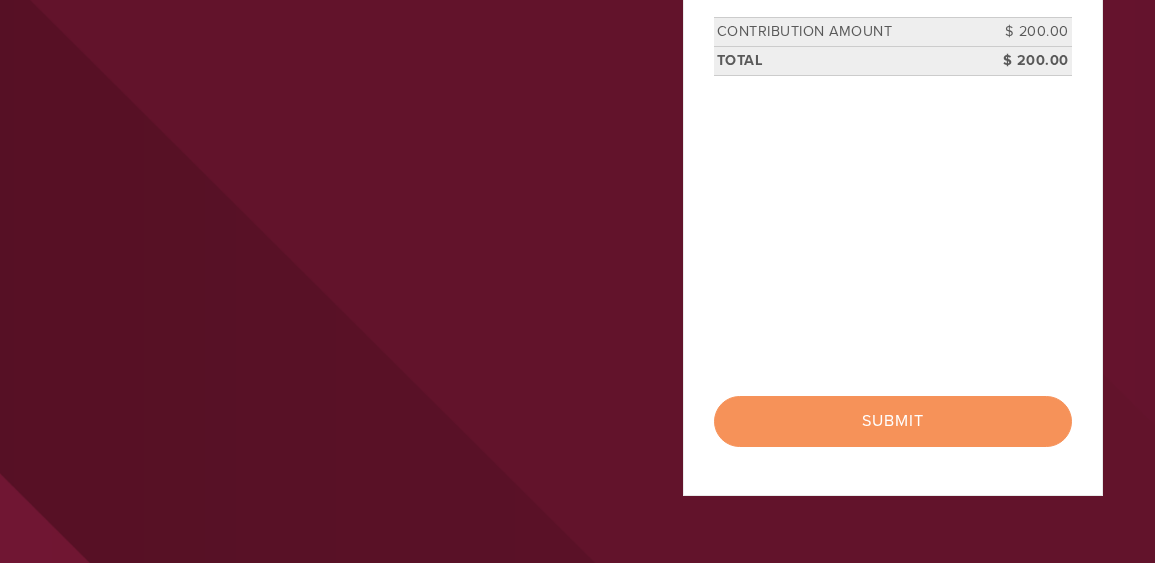 drag, startPoint x: 888, startPoint y: 445, endPoint x: 804, endPoint y: 435, distance: 84.59315 